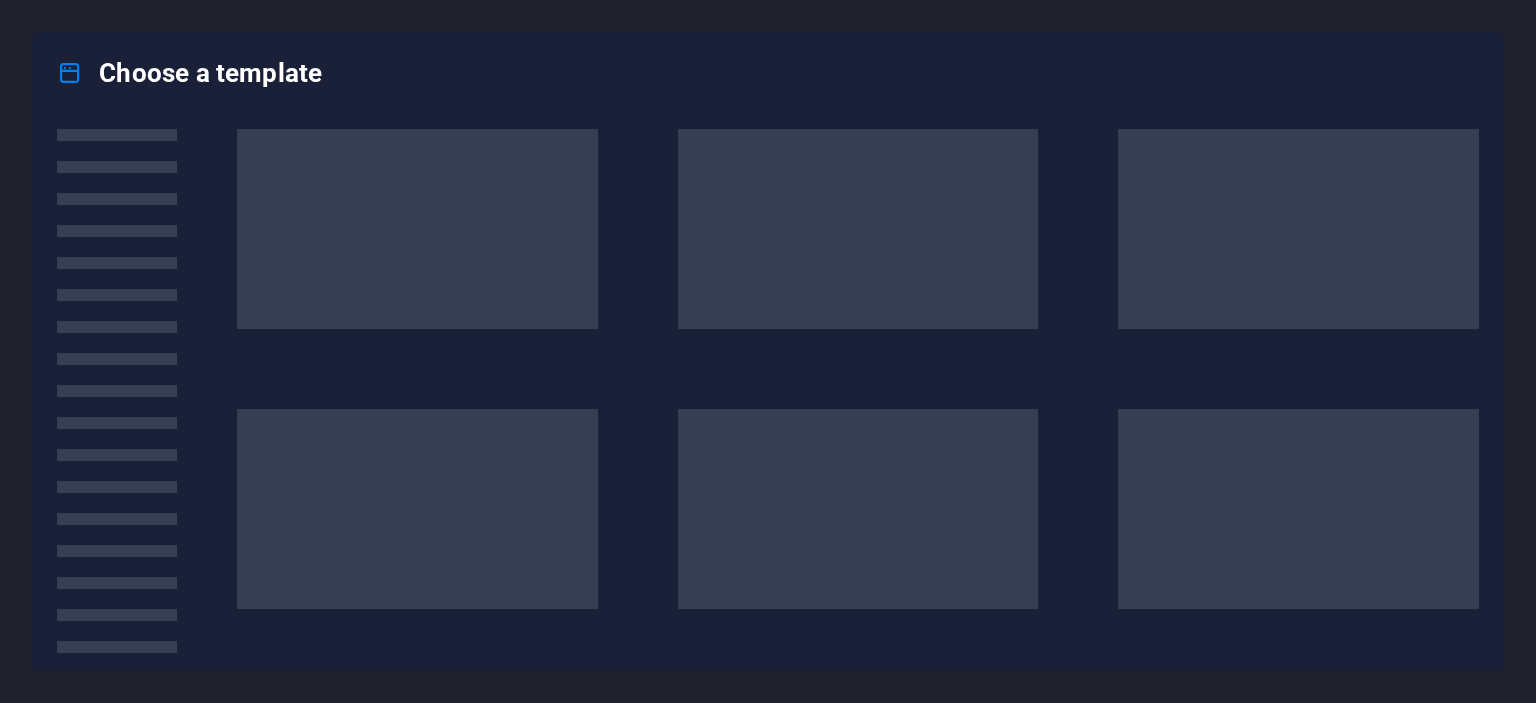scroll, scrollTop: 0, scrollLeft: 0, axis: both 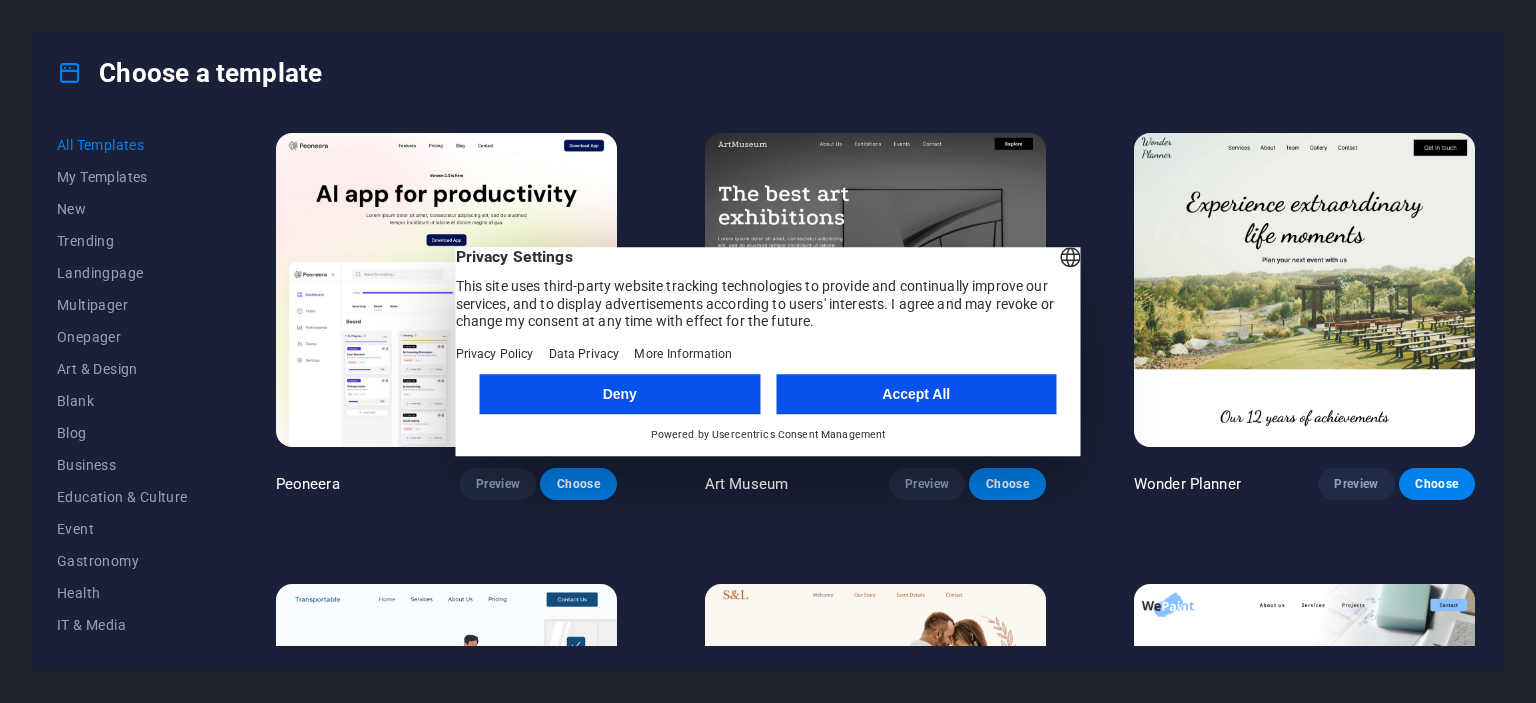 click on "Accept All" at bounding box center [916, 394] 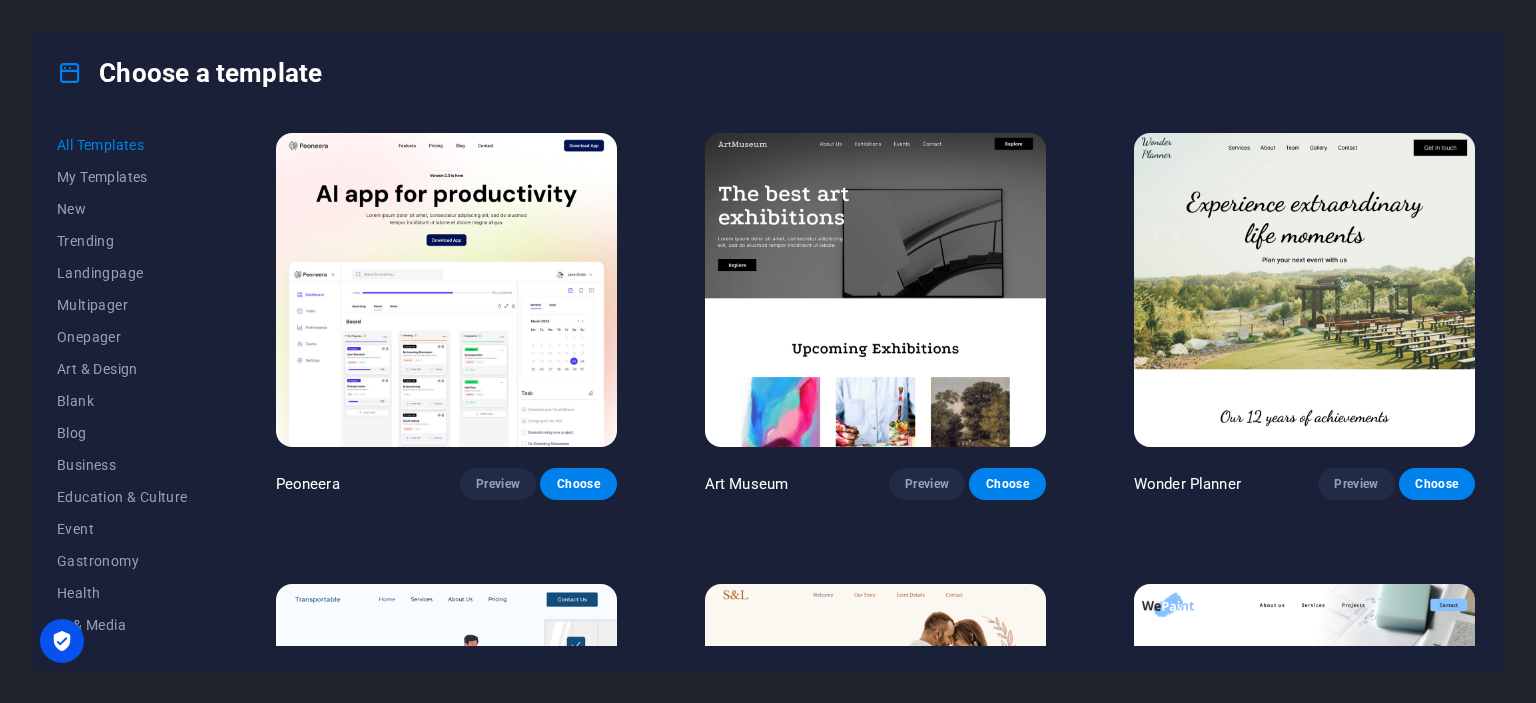 click at bounding box center [1304, 290] 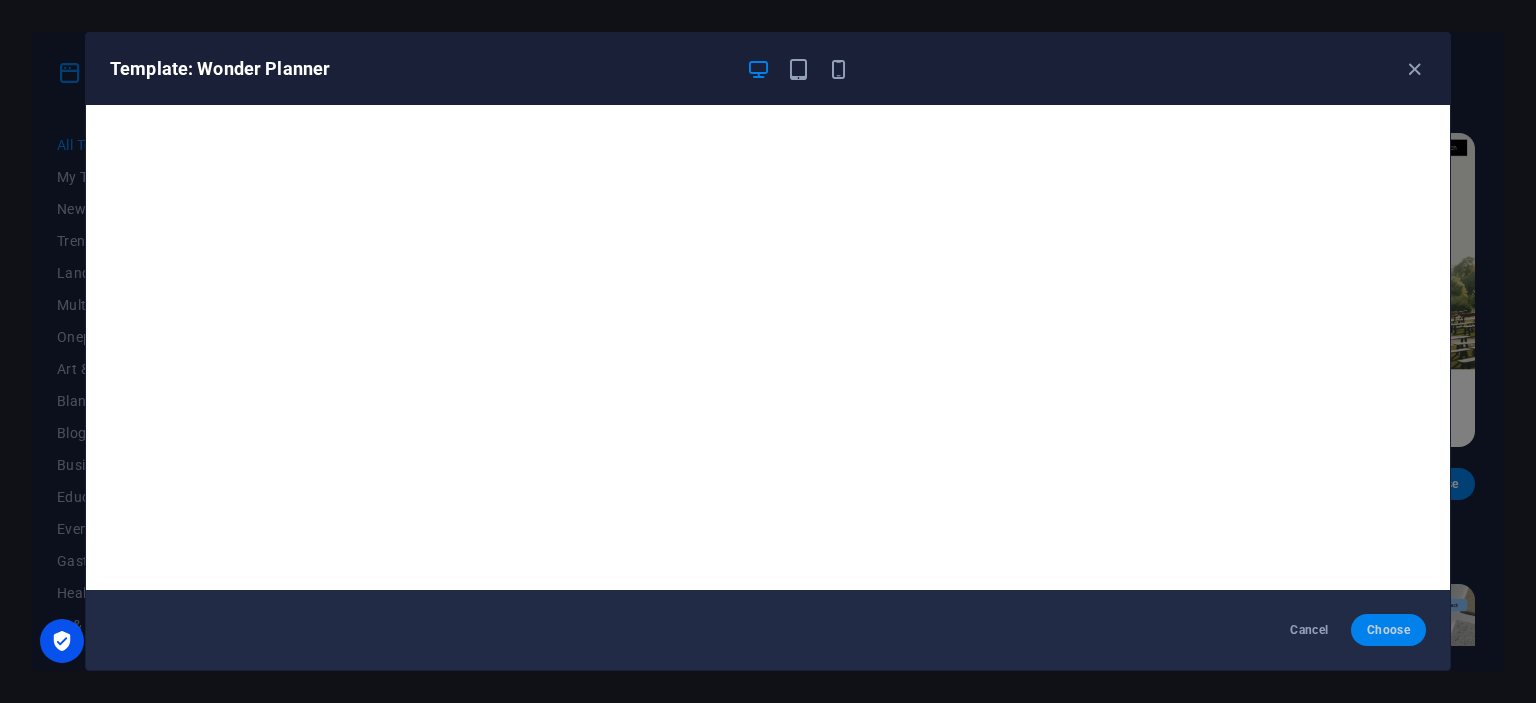 click on "Choose" at bounding box center (1388, 630) 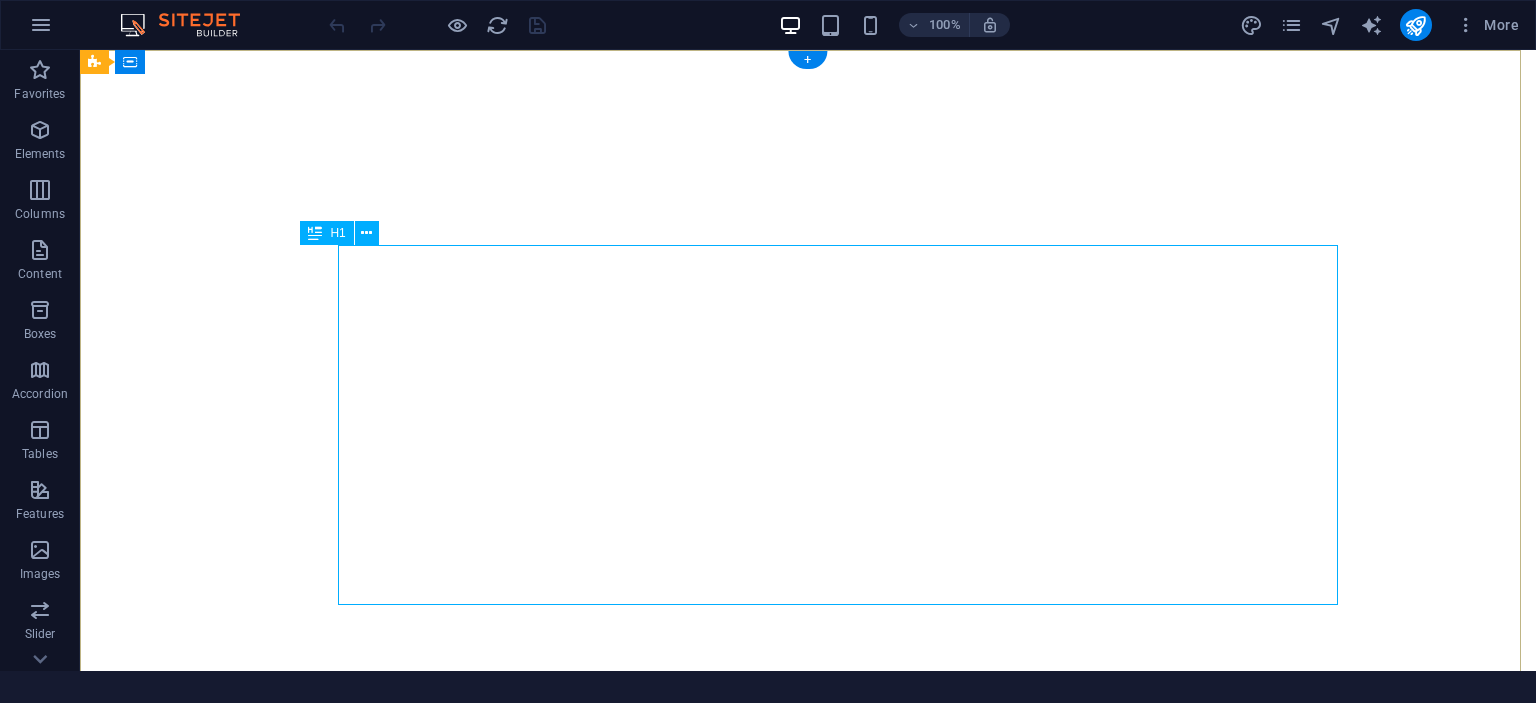 scroll, scrollTop: 0, scrollLeft: 0, axis: both 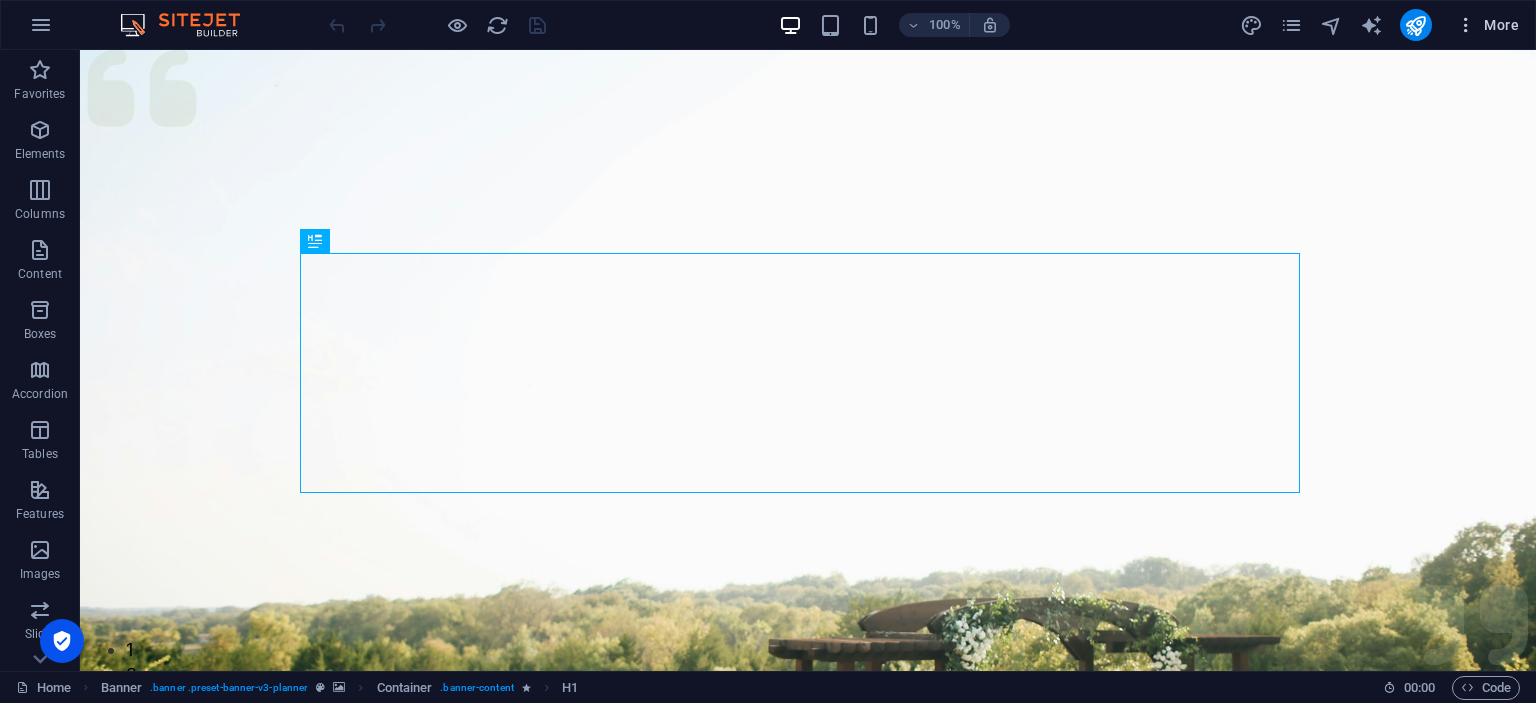 click at bounding box center [1466, 25] 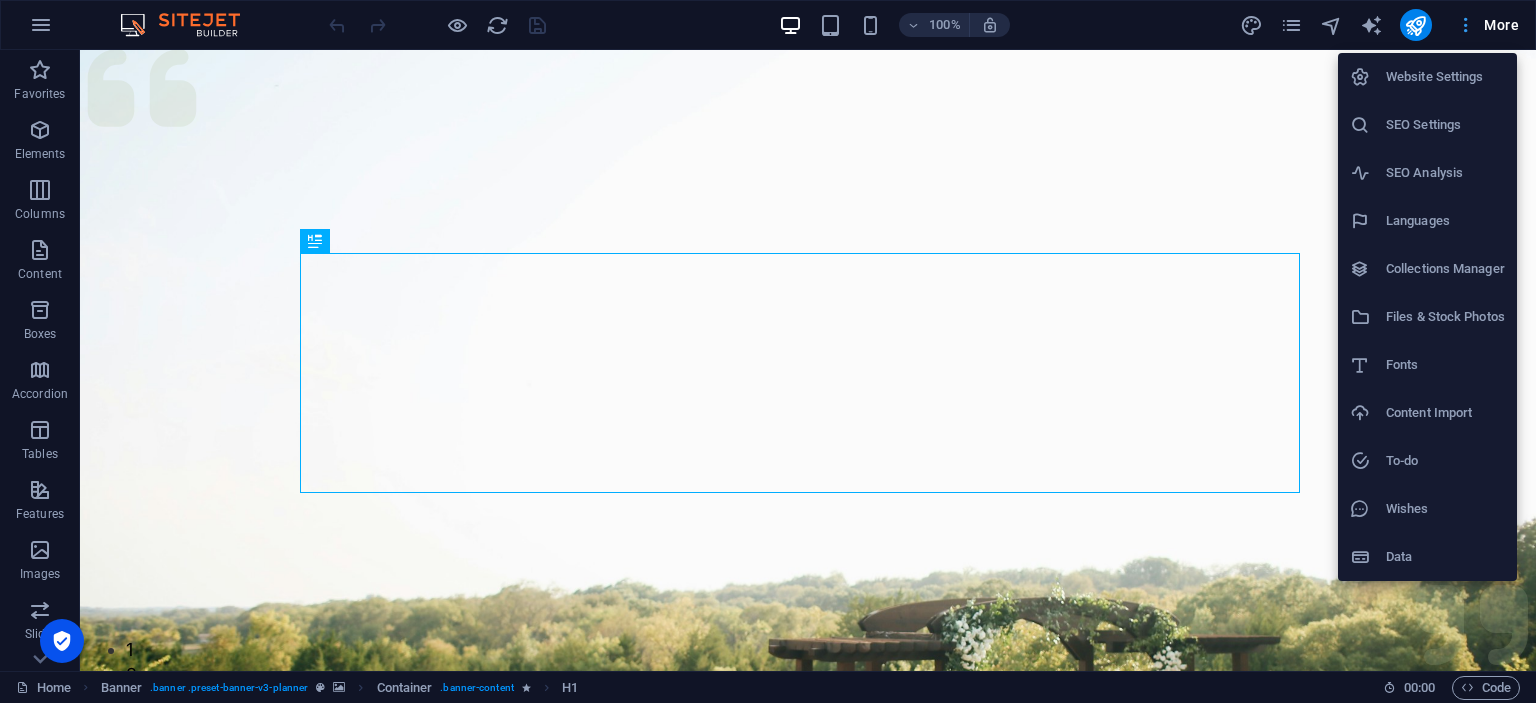 click at bounding box center [768, 351] 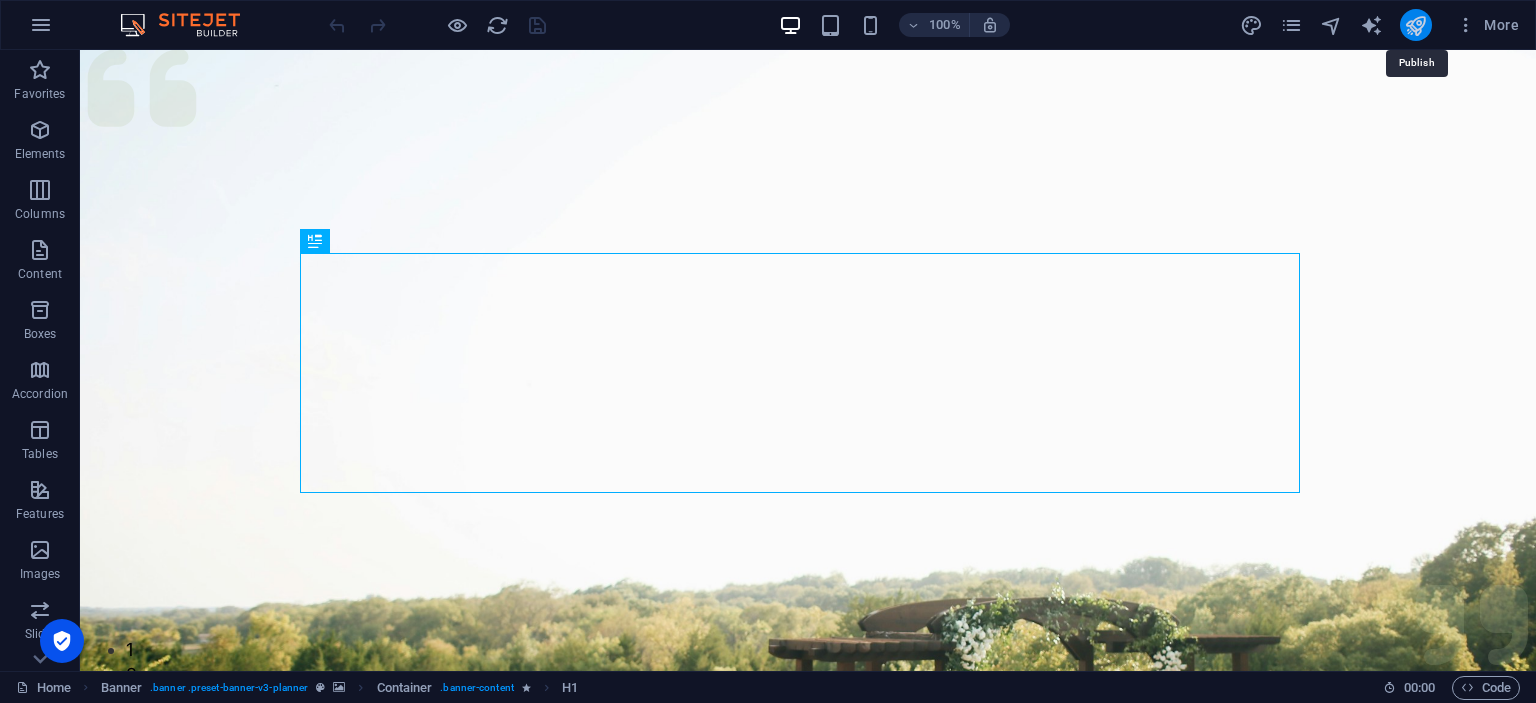 click at bounding box center [1415, 25] 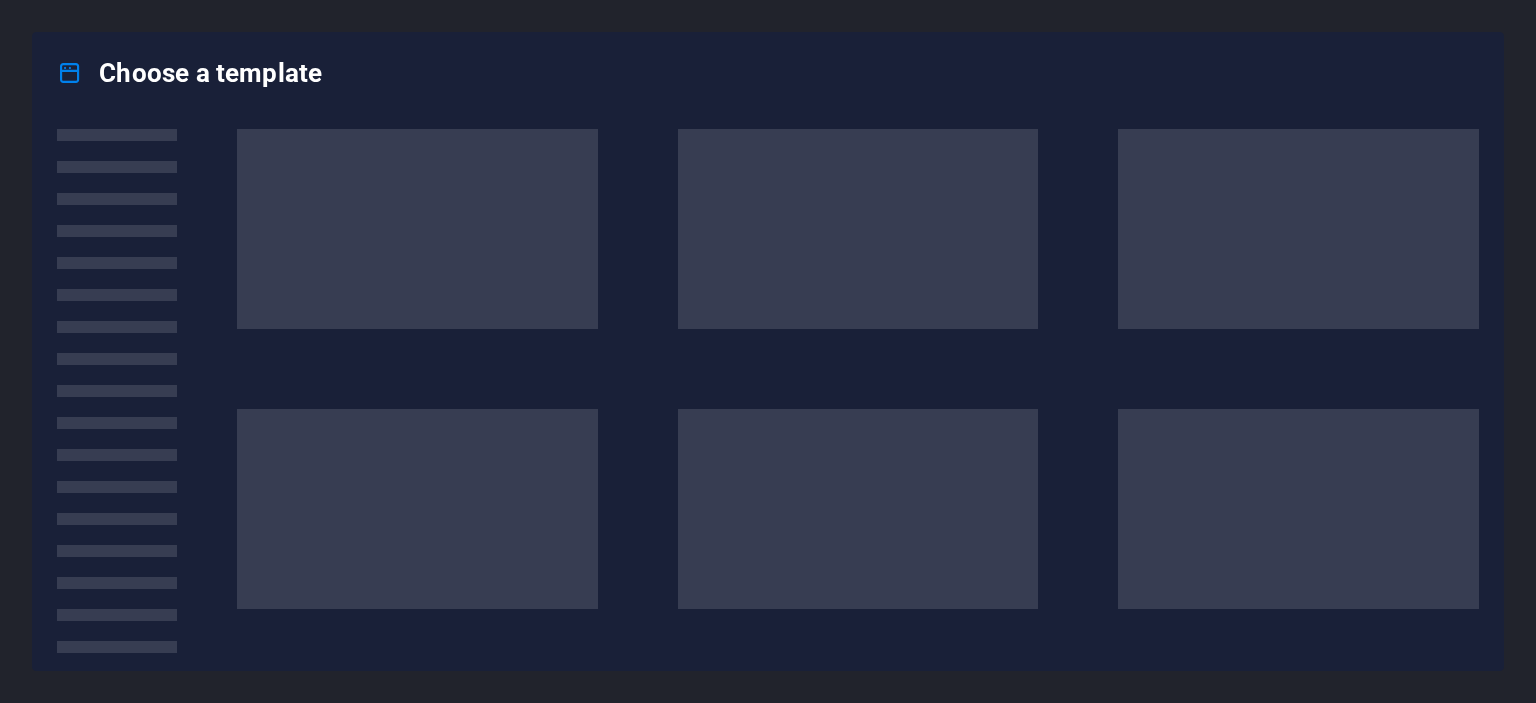scroll, scrollTop: 0, scrollLeft: 0, axis: both 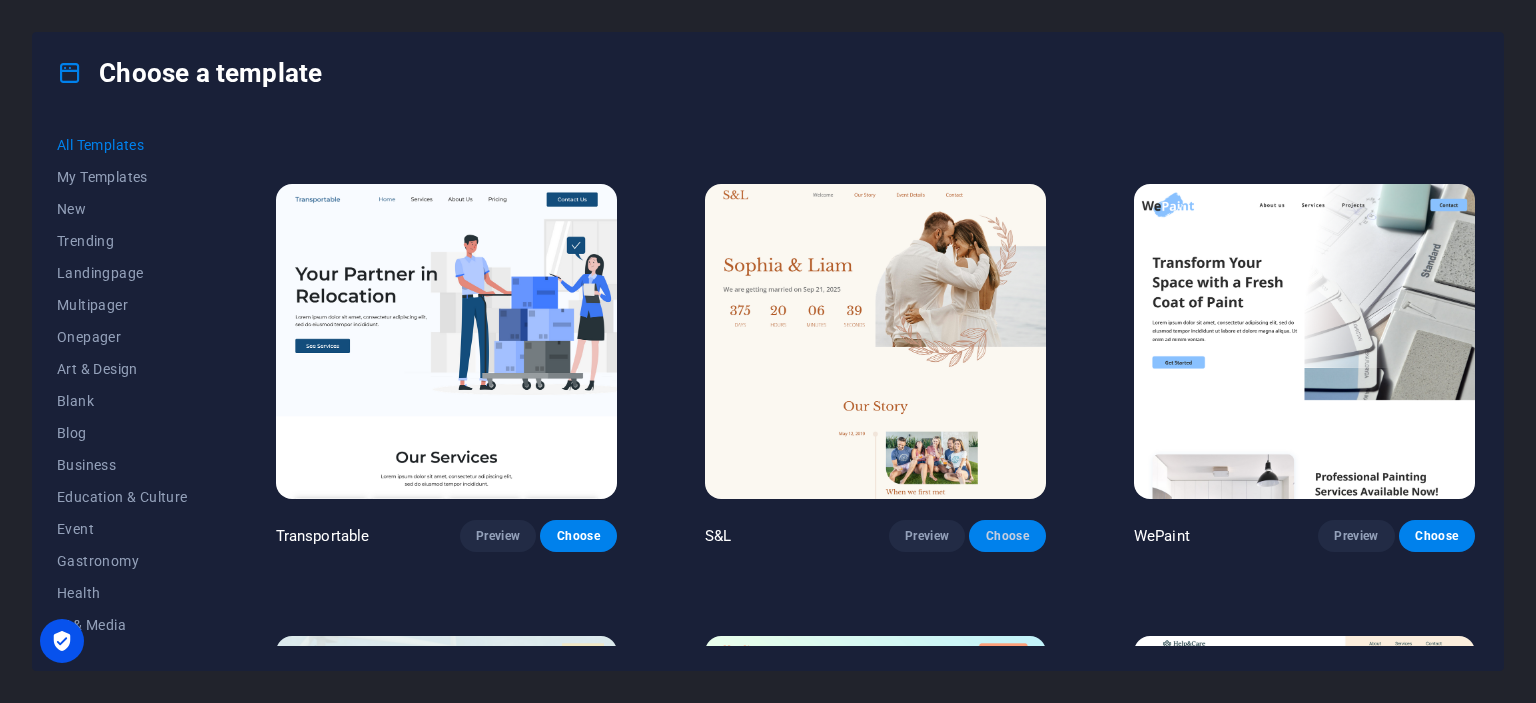 click on "Choose" at bounding box center (1007, 536) 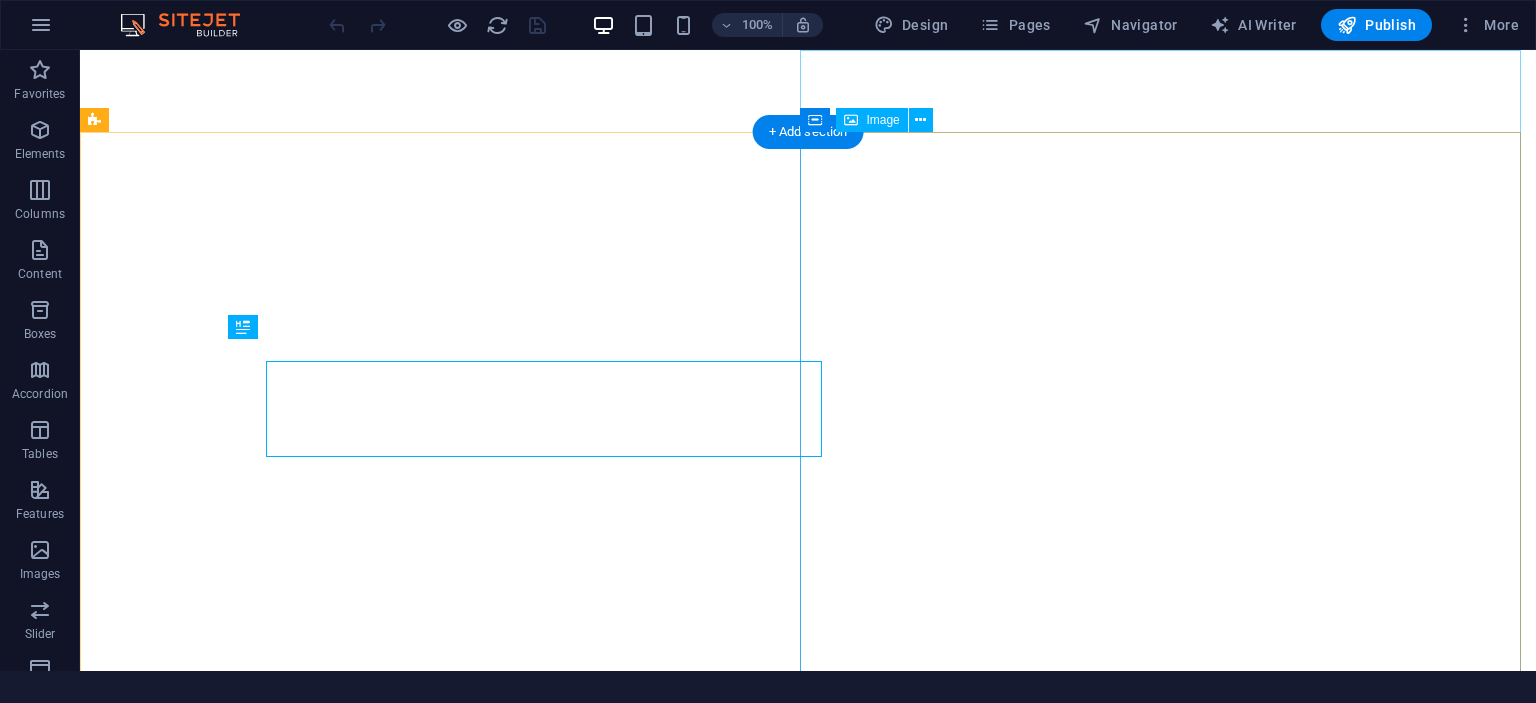 scroll, scrollTop: 0, scrollLeft: 0, axis: both 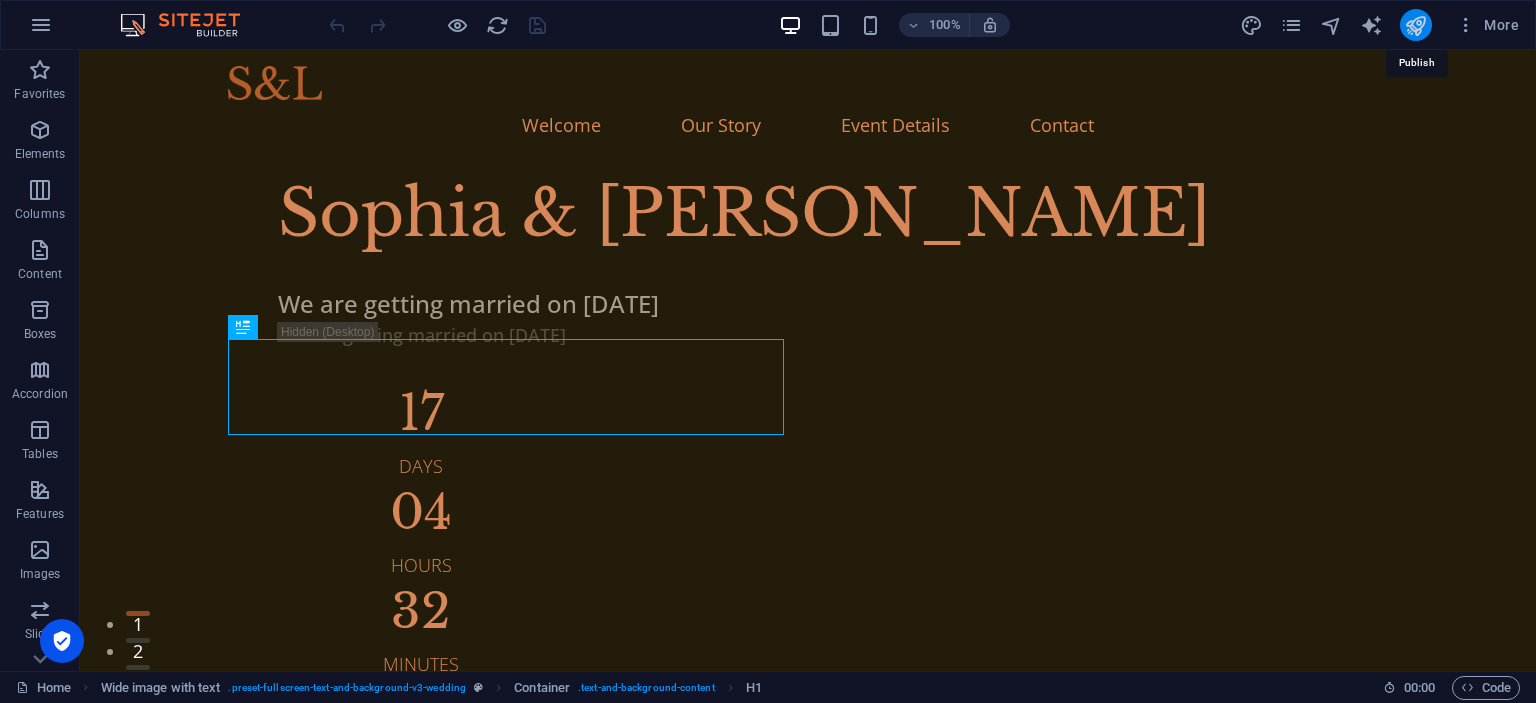 click at bounding box center [1416, 25] 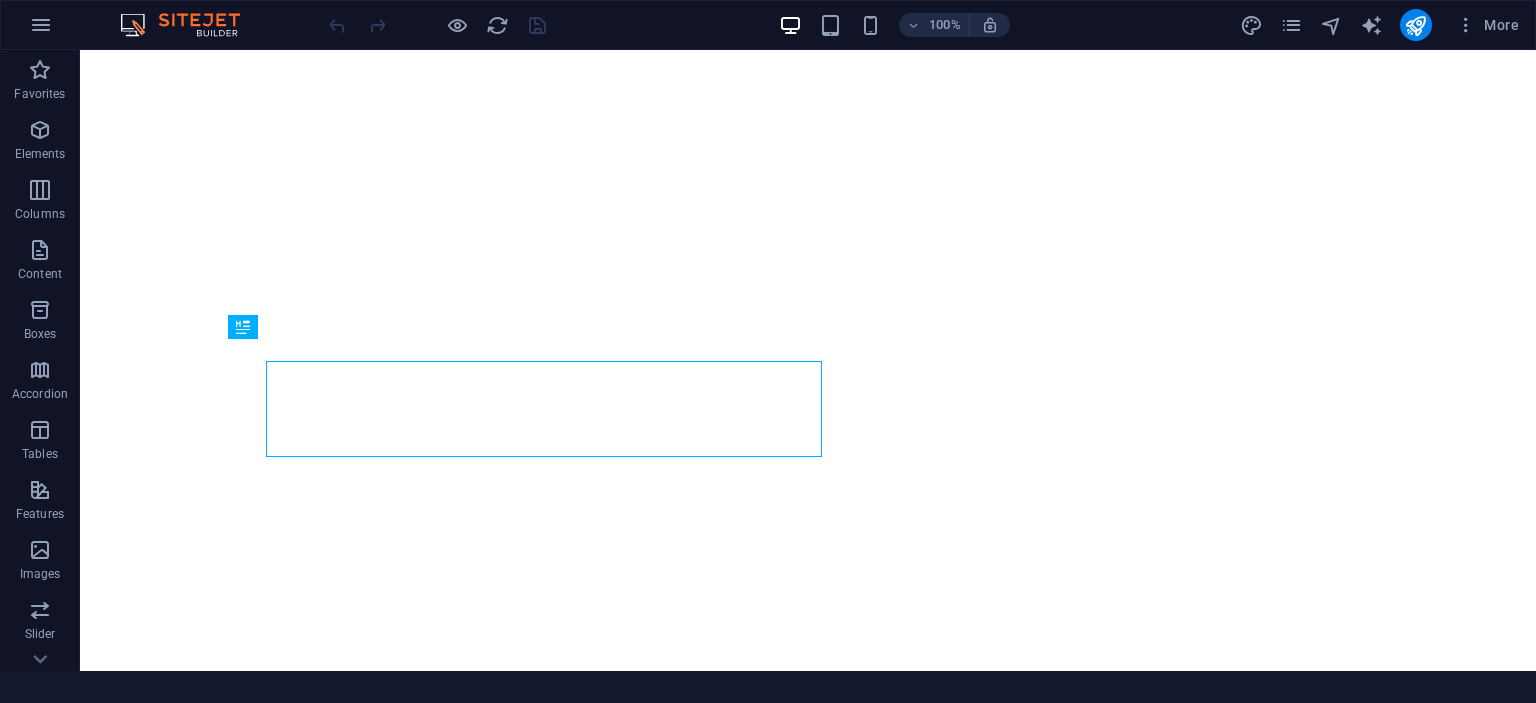 scroll, scrollTop: 0, scrollLeft: 0, axis: both 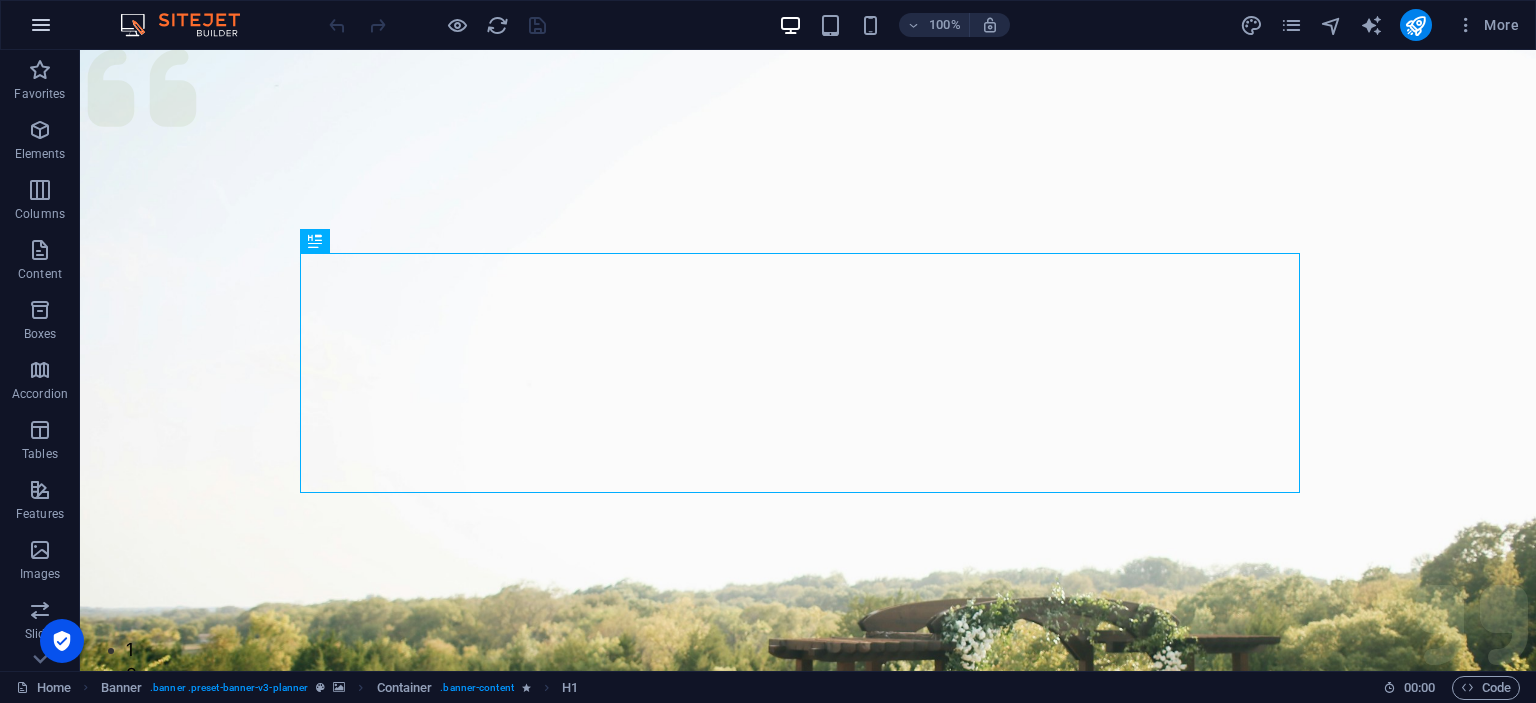 click at bounding box center (41, 25) 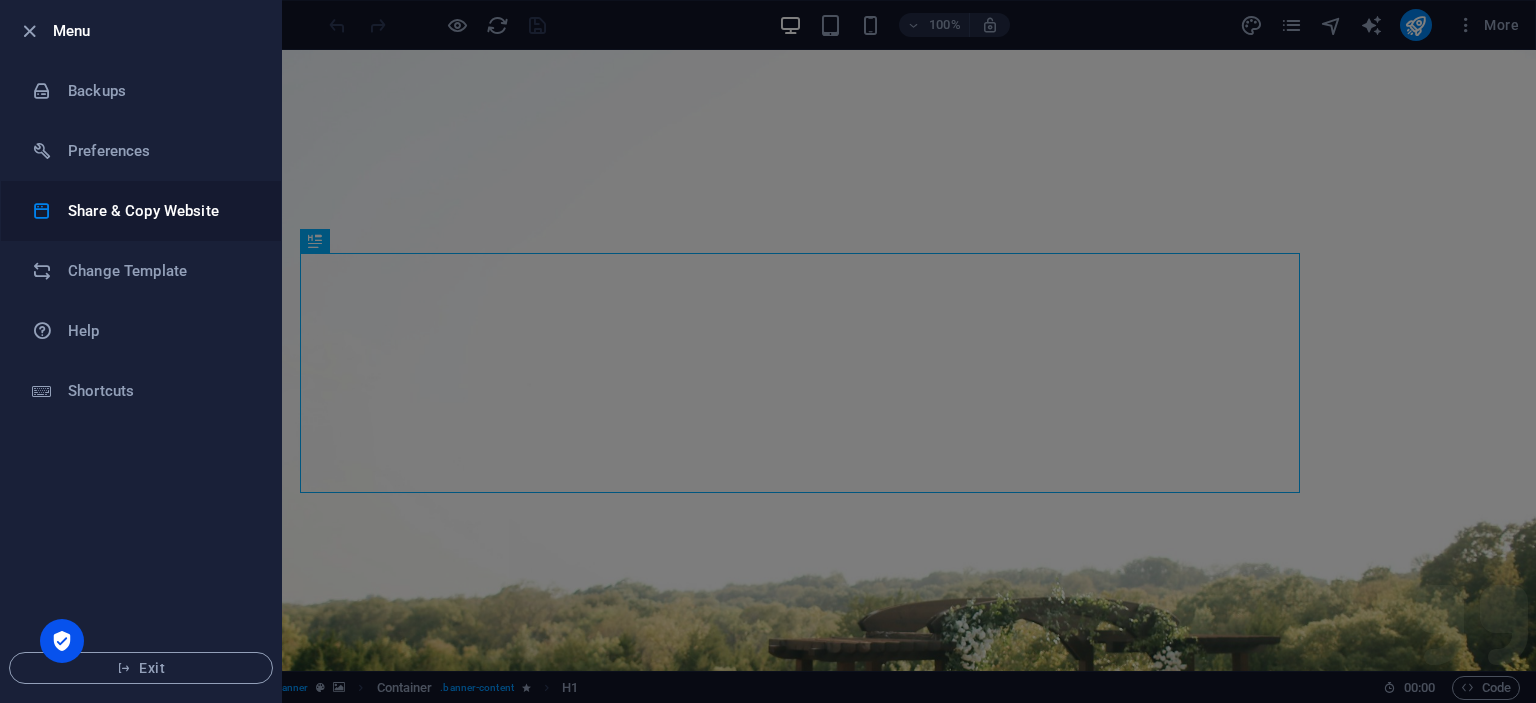 click on "Share & Copy Website" at bounding box center [160, 211] 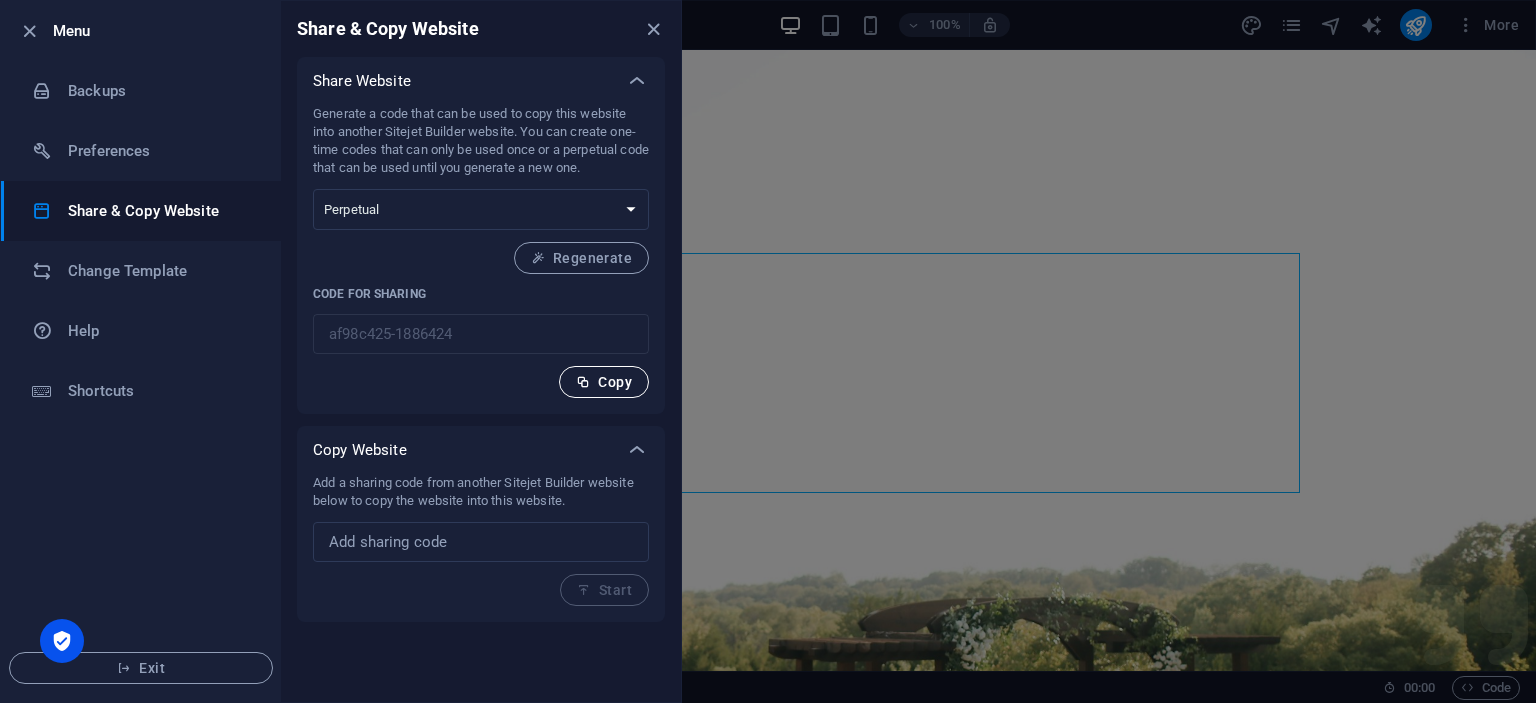 click on "Copy" at bounding box center [604, 382] 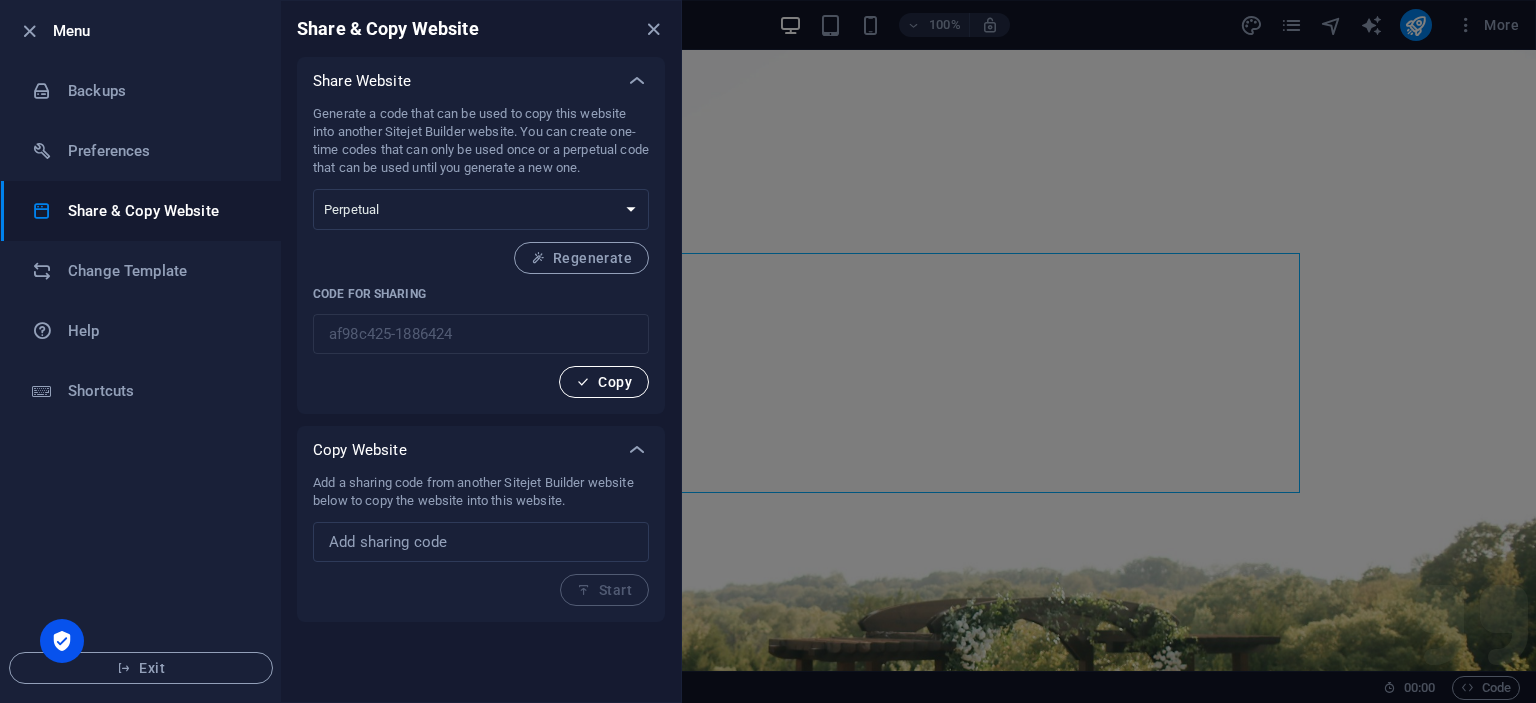 click on "Copy" at bounding box center (604, 382) 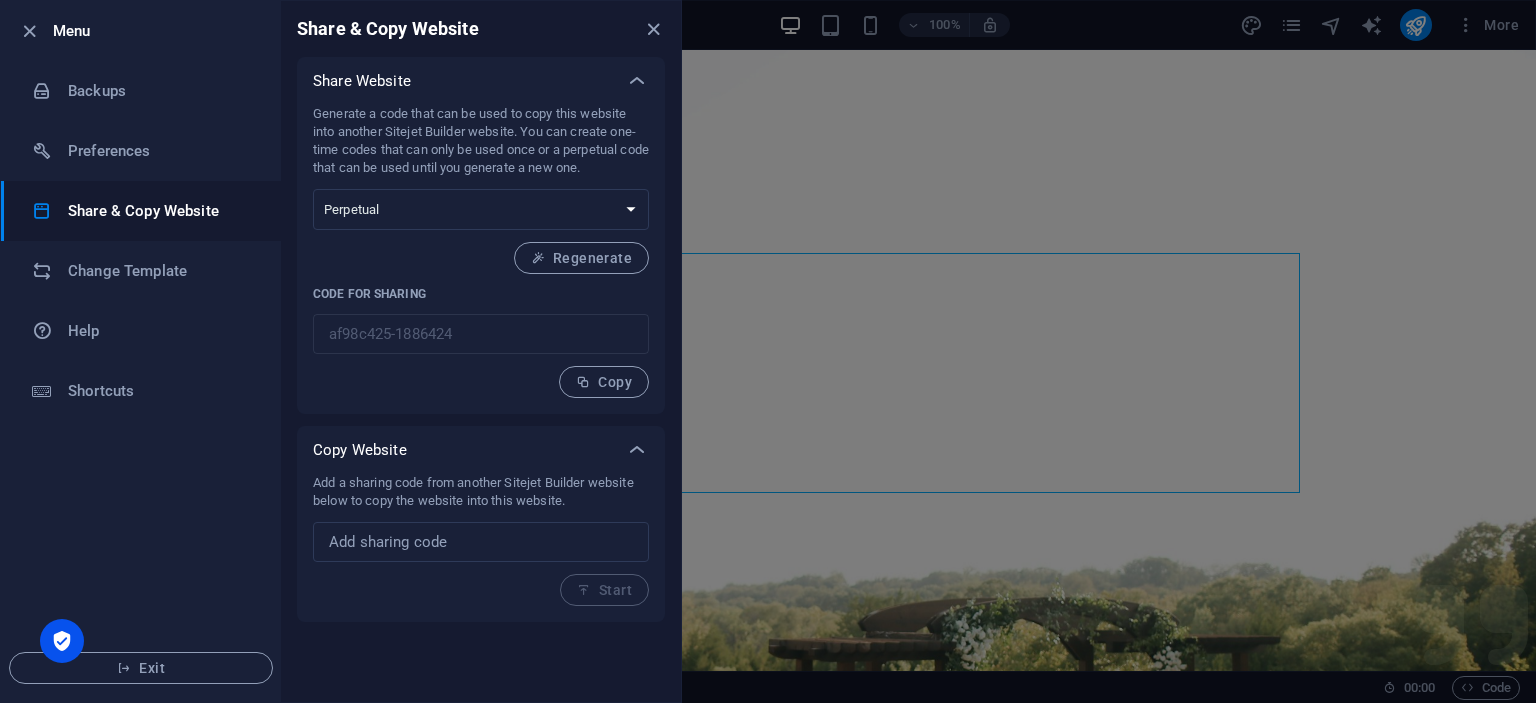 click at bounding box center (768, 351) 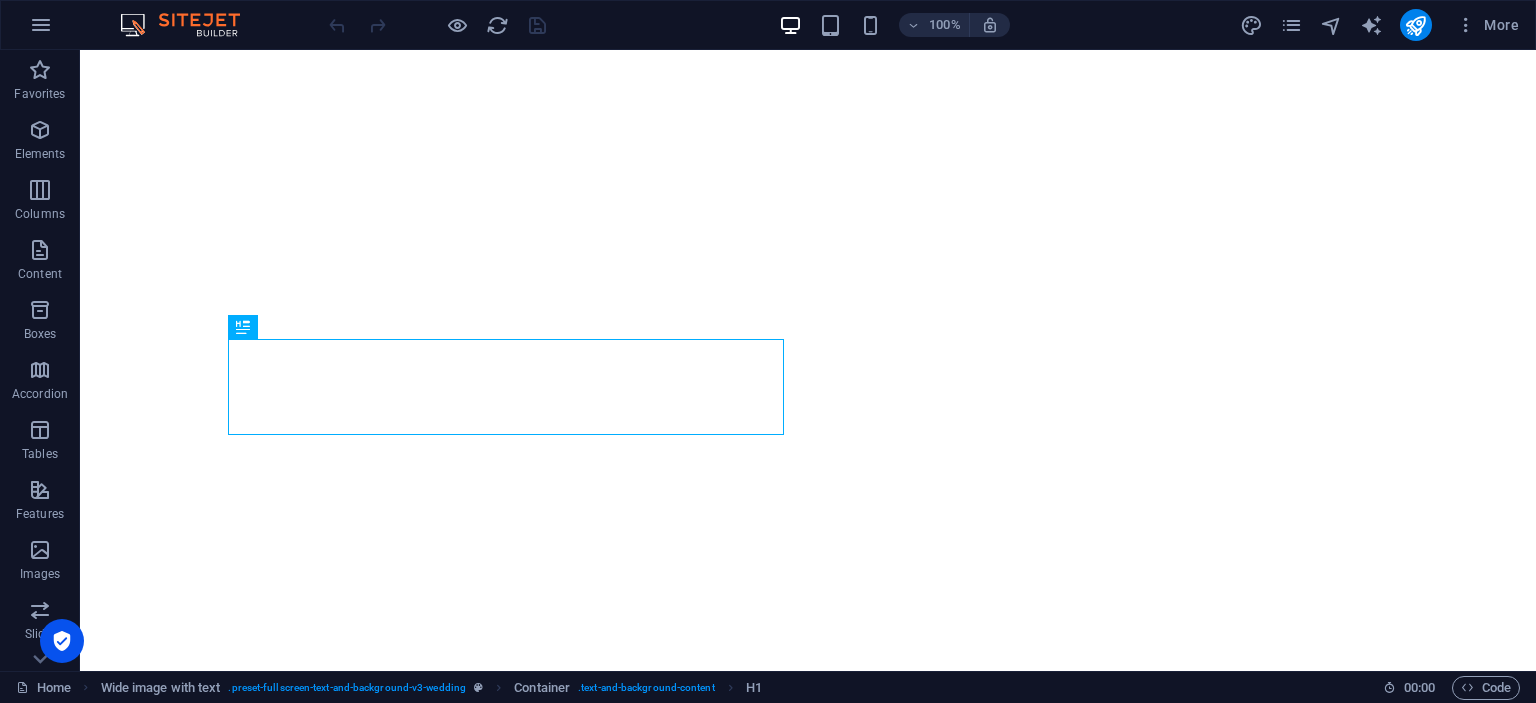 scroll, scrollTop: 0, scrollLeft: 0, axis: both 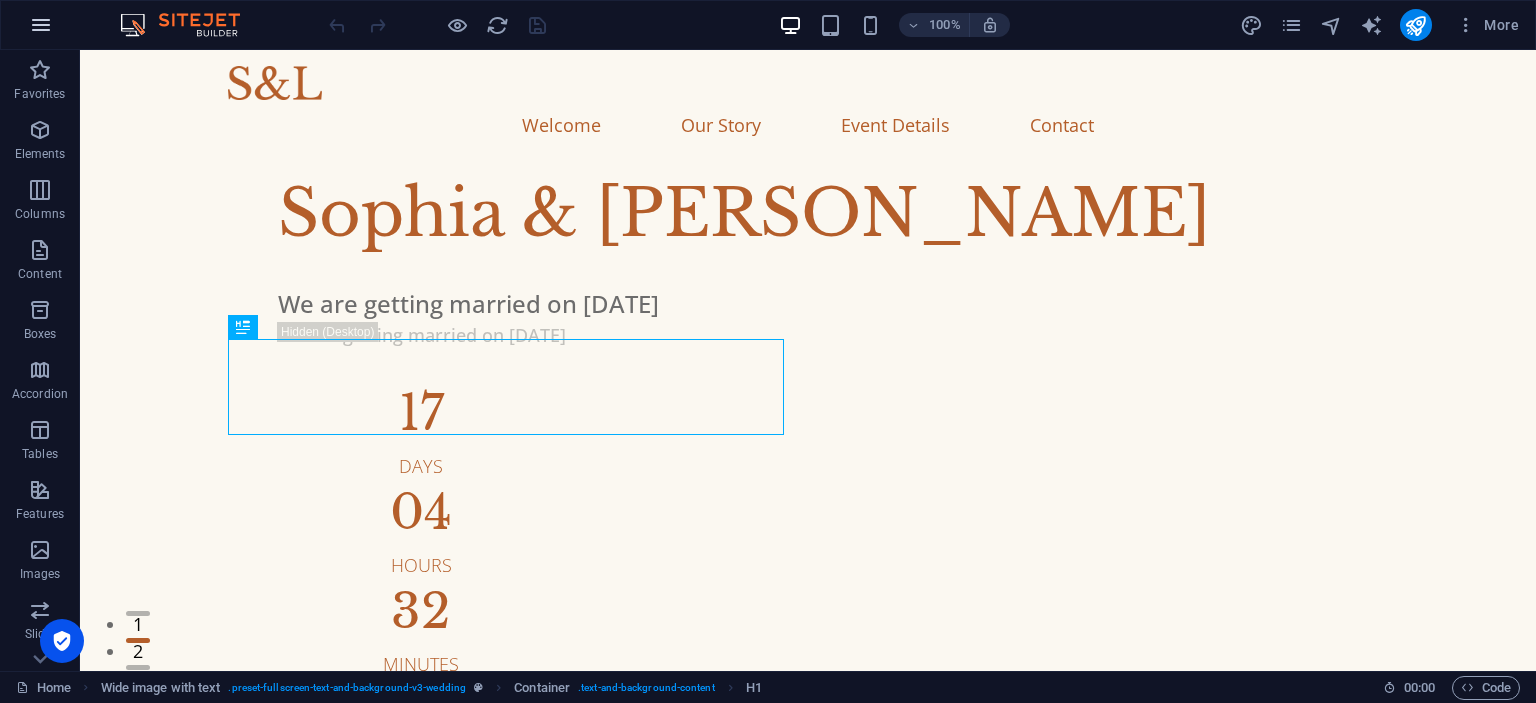 click at bounding box center [41, 25] 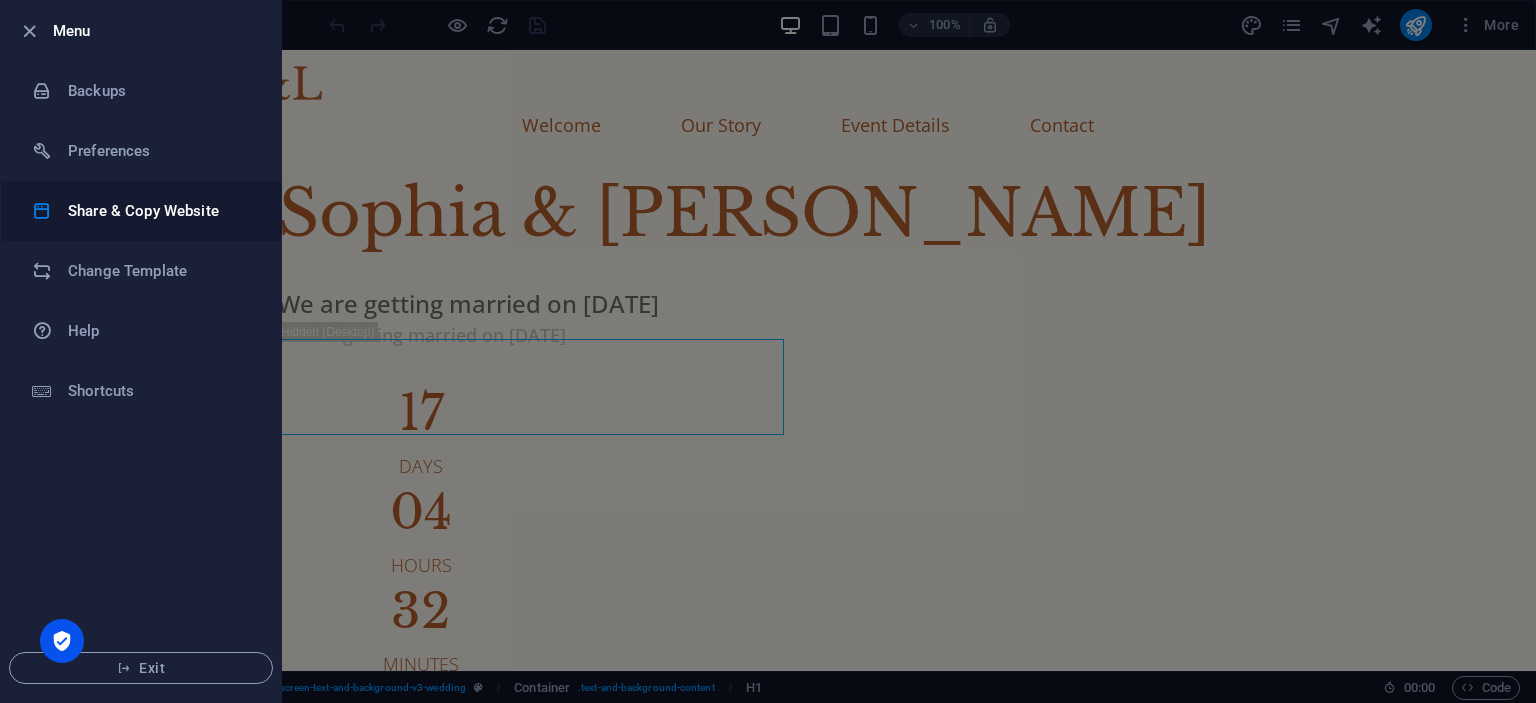 click on "Share & Copy Website" at bounding box center (141, 211) 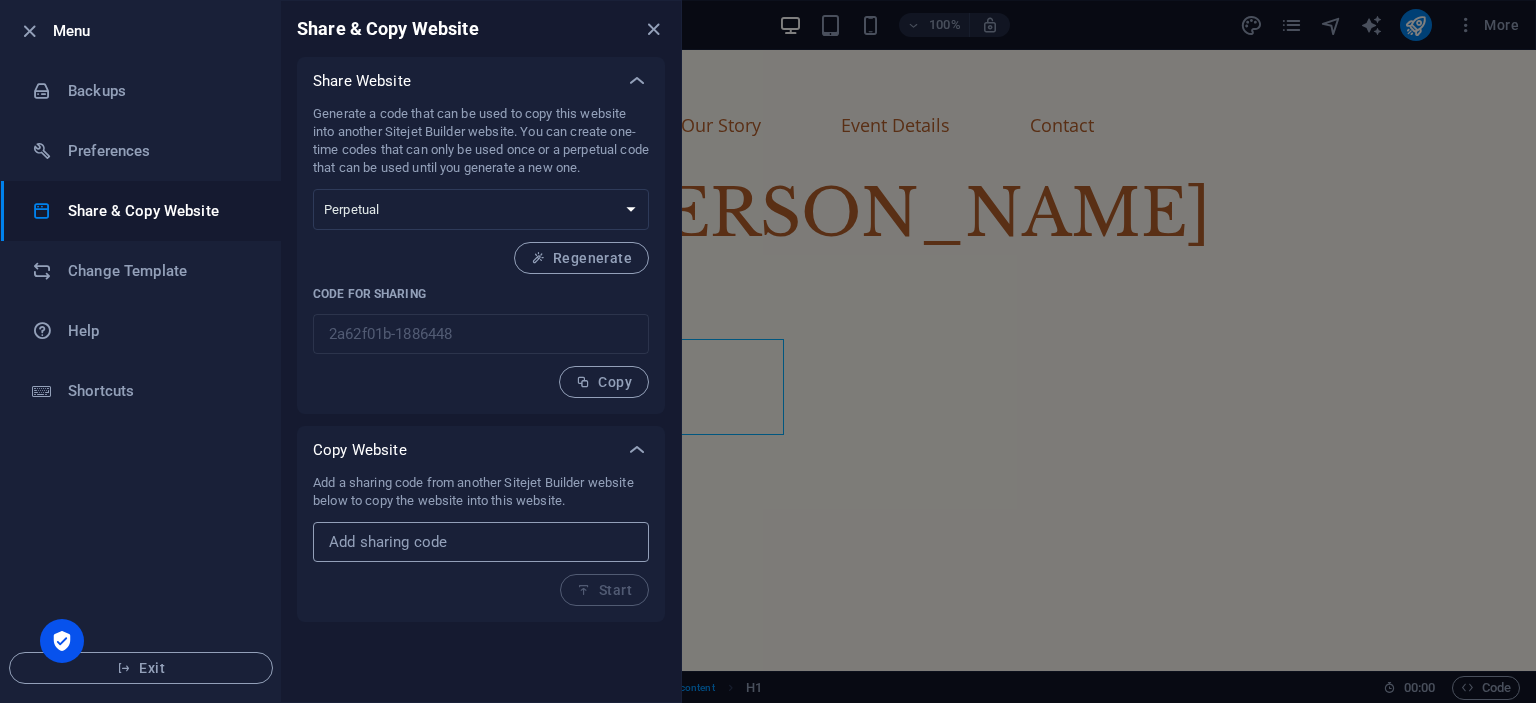 click at bounding box center (481, 542) 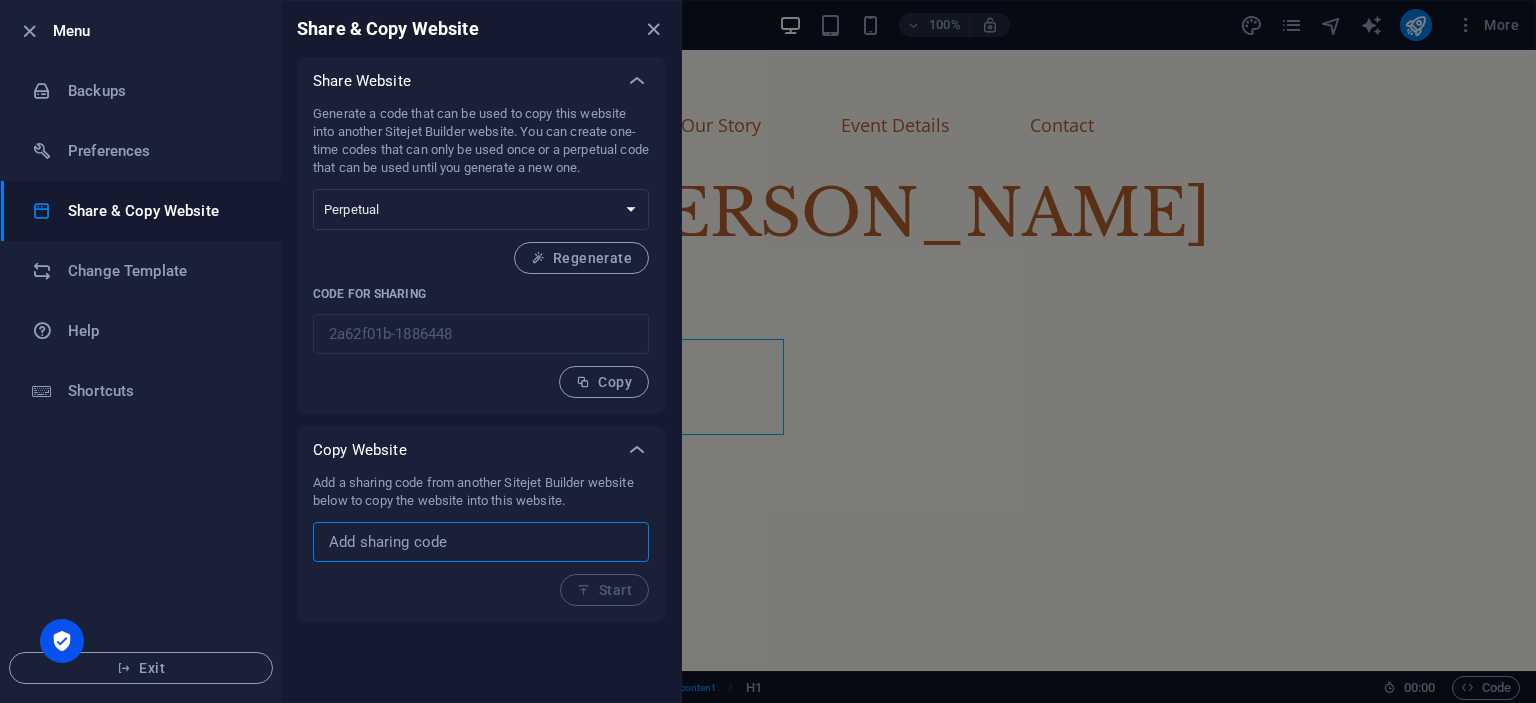 paste on "af98c425-1886424" 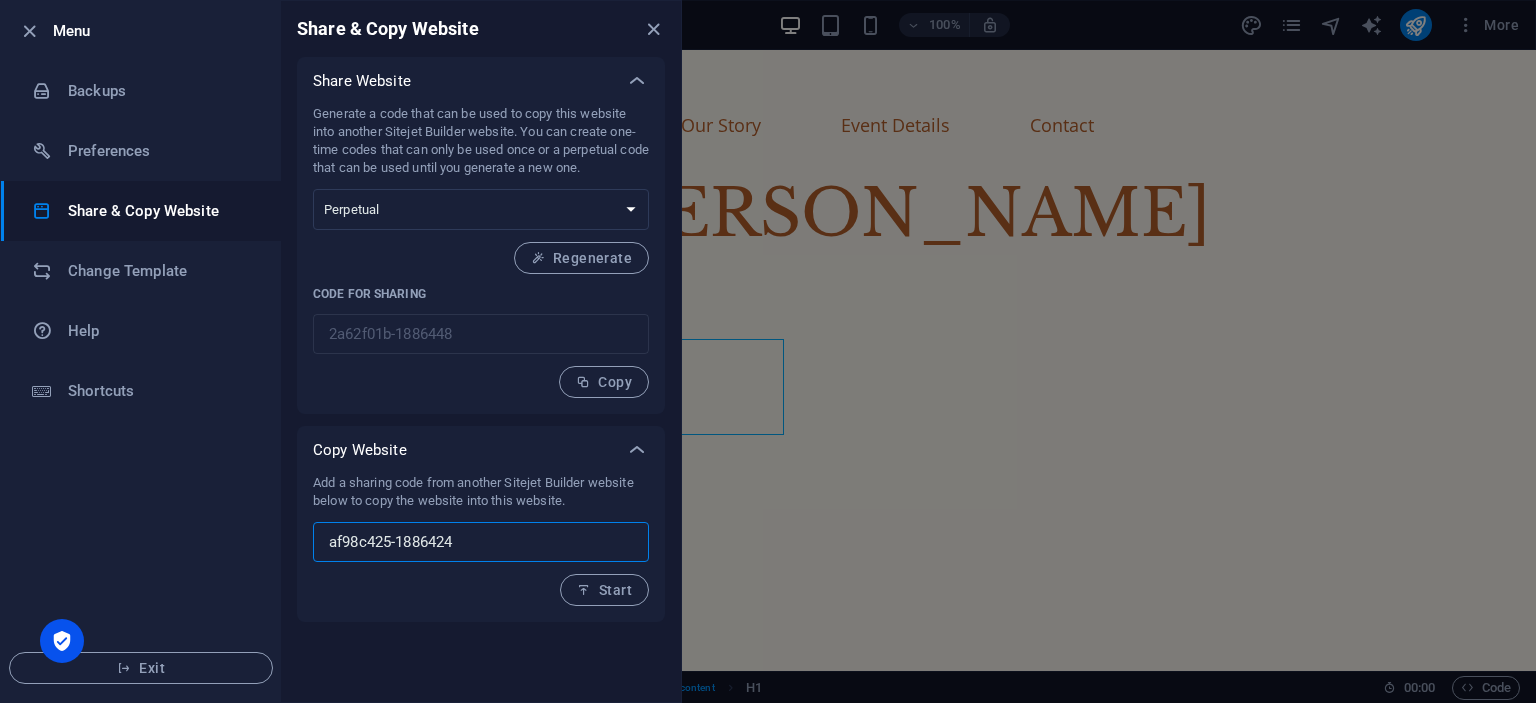 type on "af98c425-1886424" 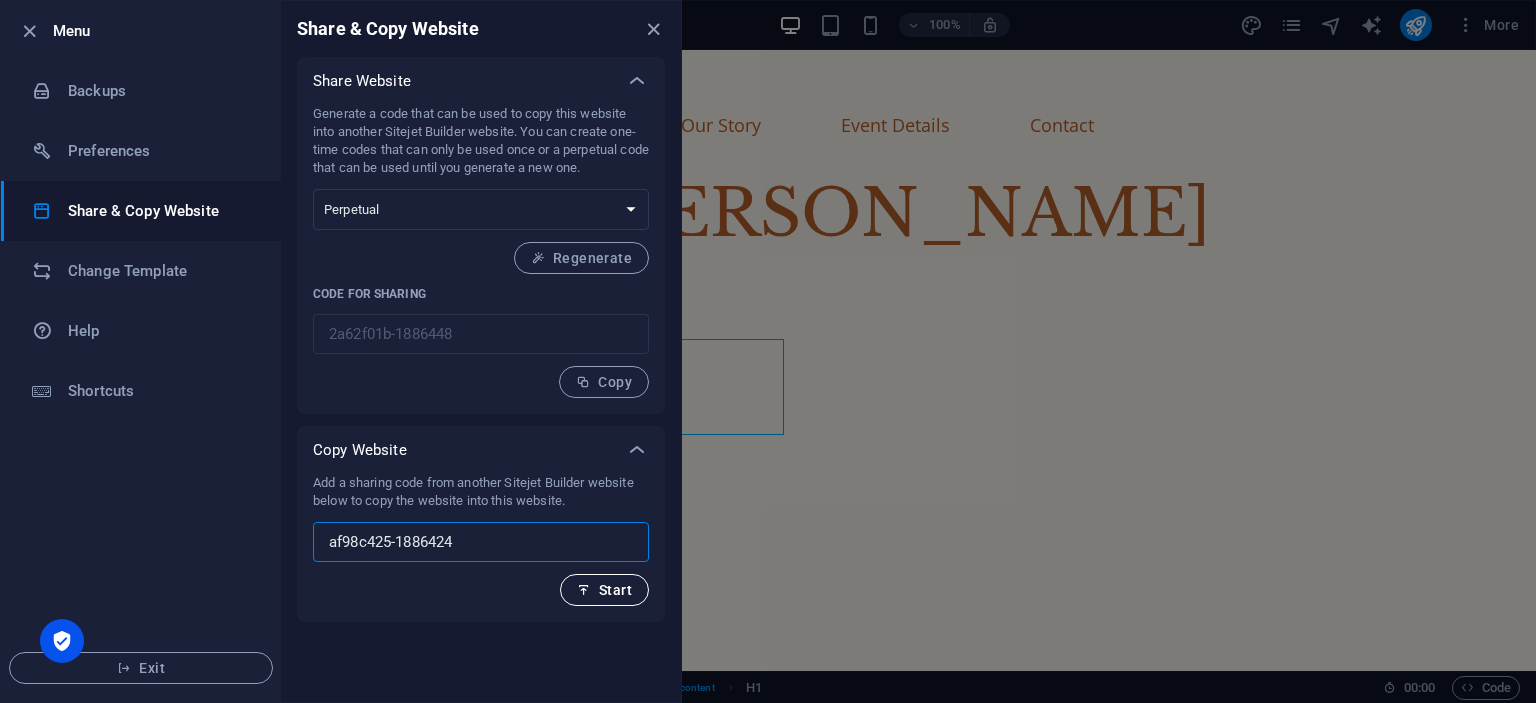 click at bounding box center [584, 590] 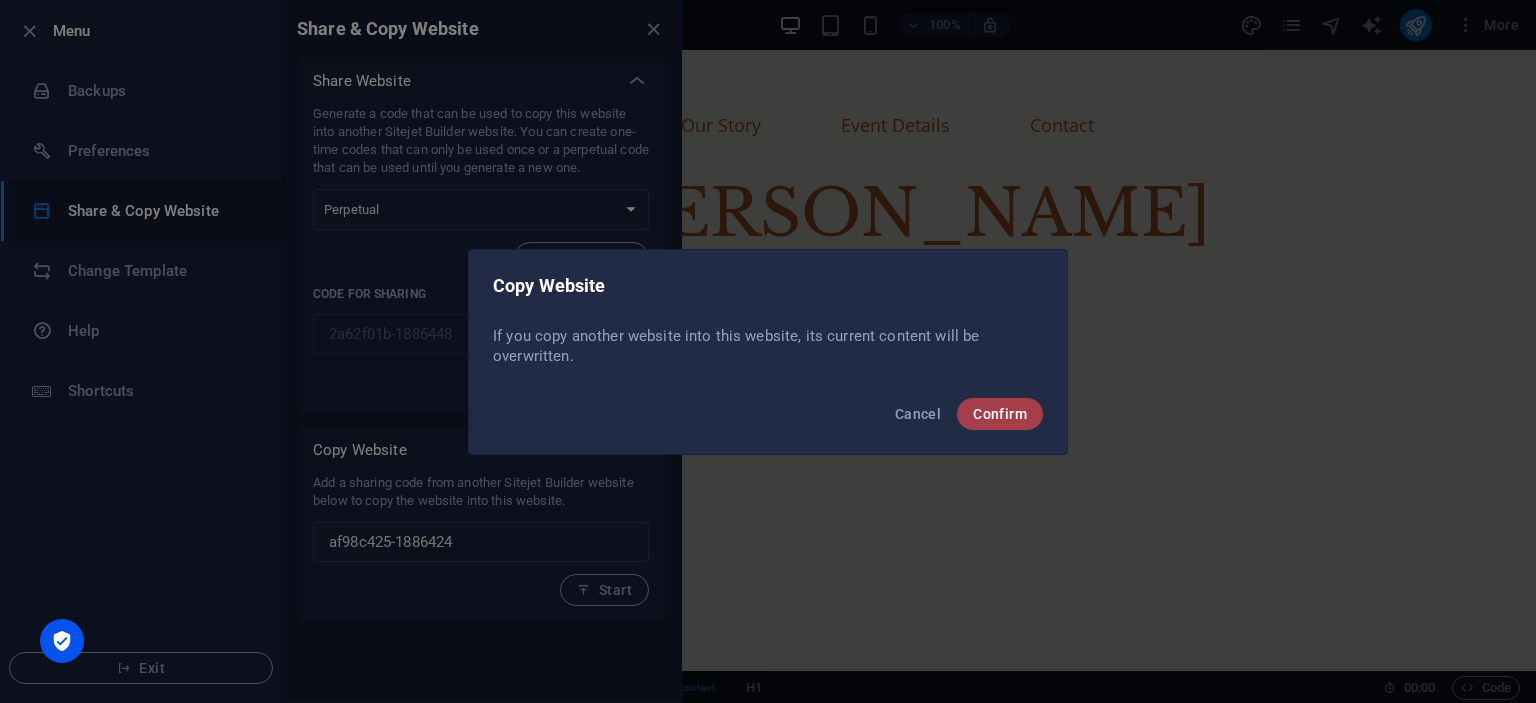 click on "Confirm" at bounding box center (1000, 414) 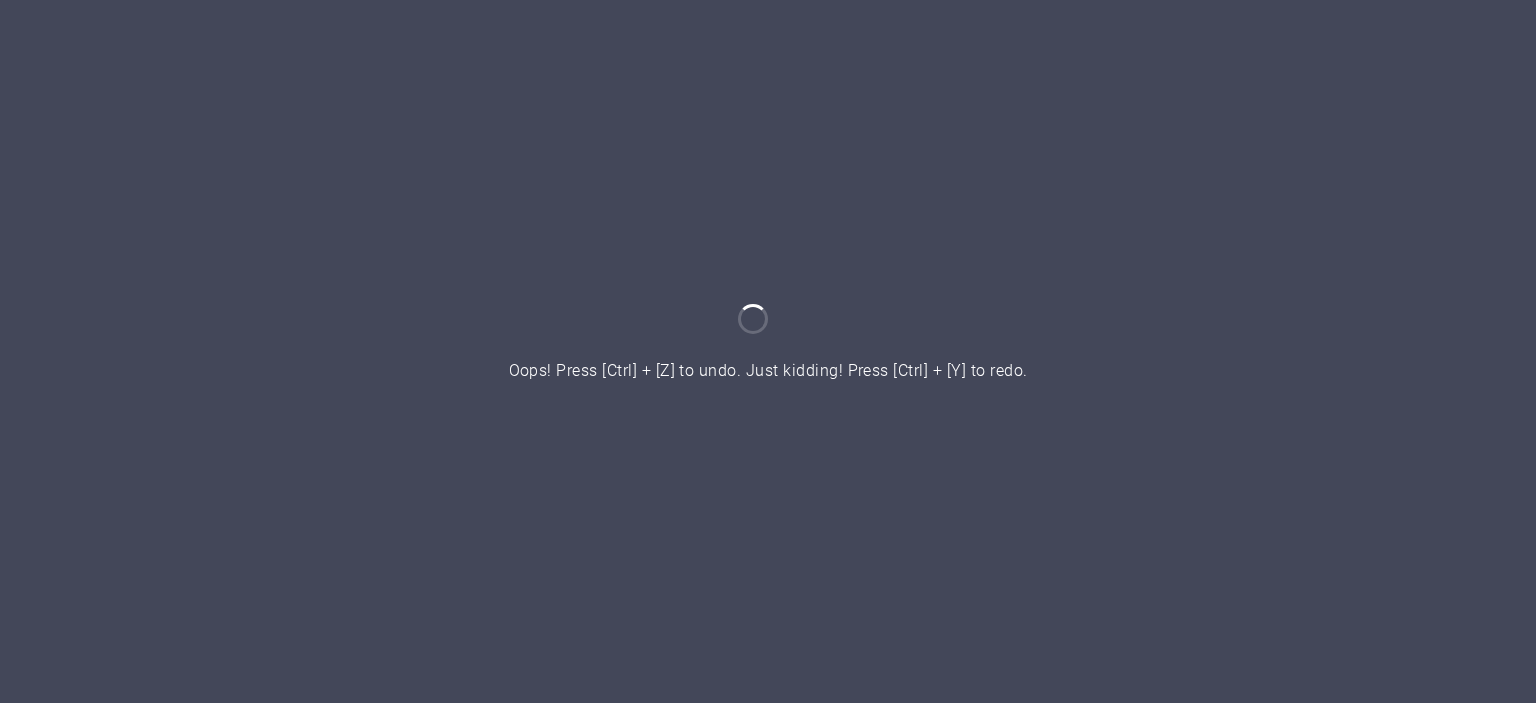 scroll, scrollTop: 0, scrollLeft: 0, axis: both 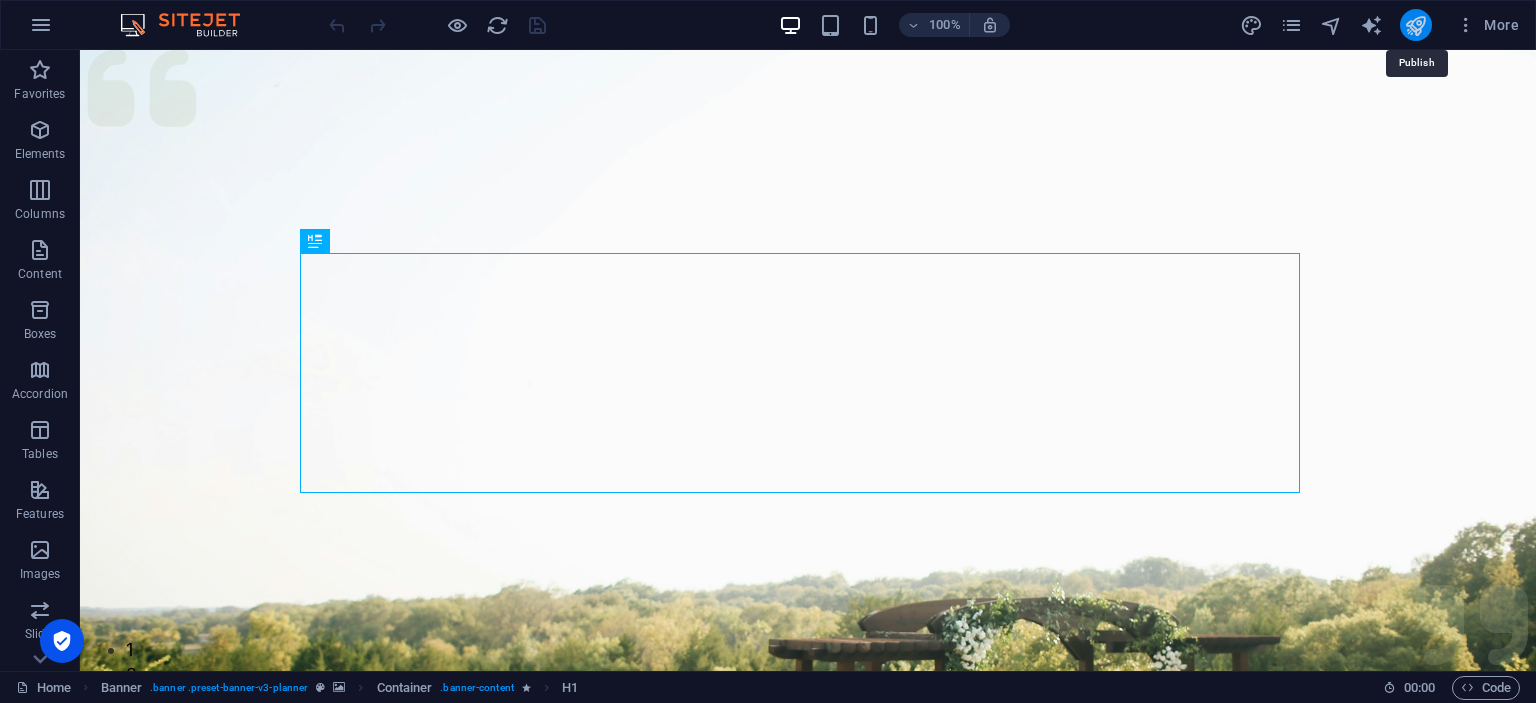 click at bounding box center (1415, 25) 